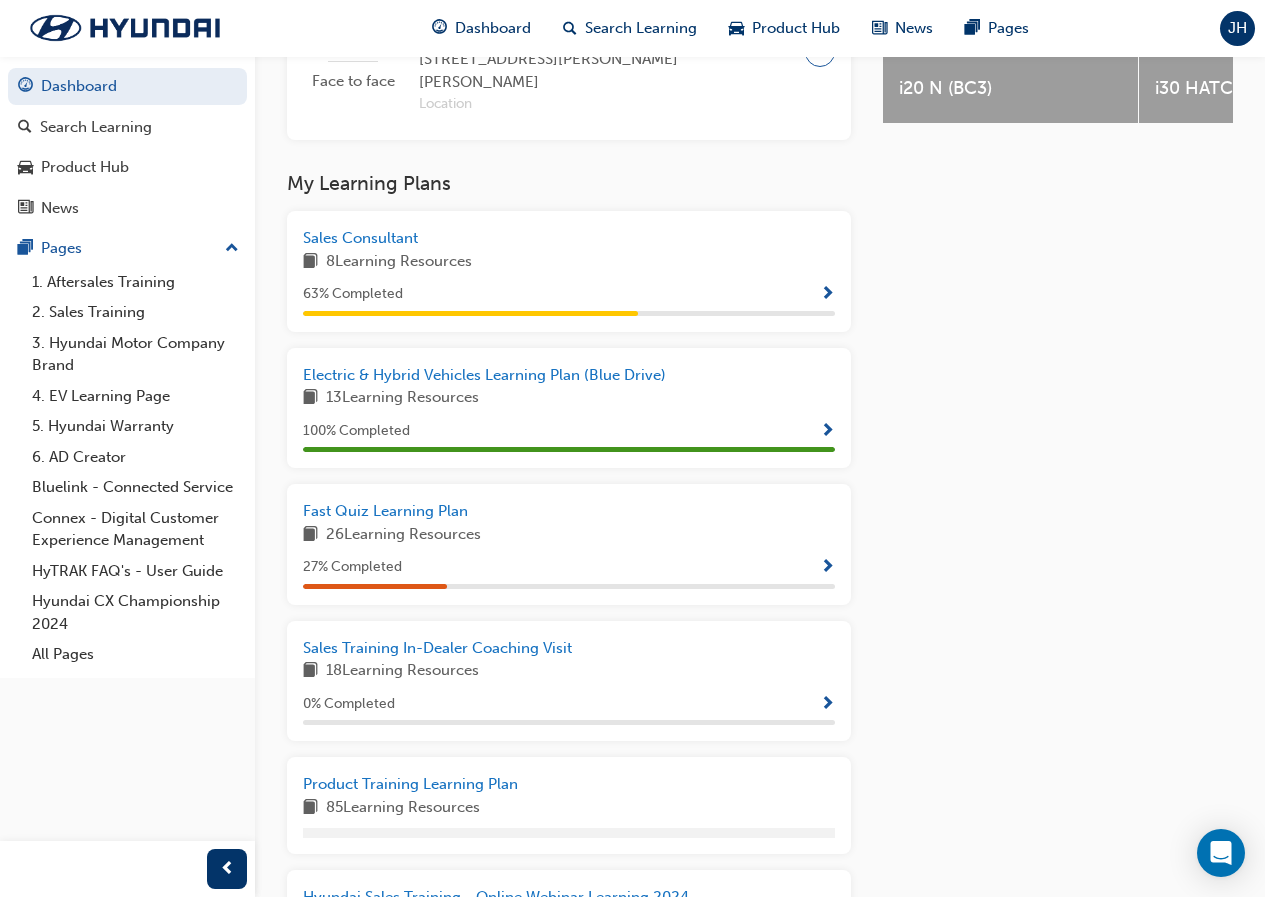 scroll, scrollTop: 900, scrollLeft: 0, axis: vertical 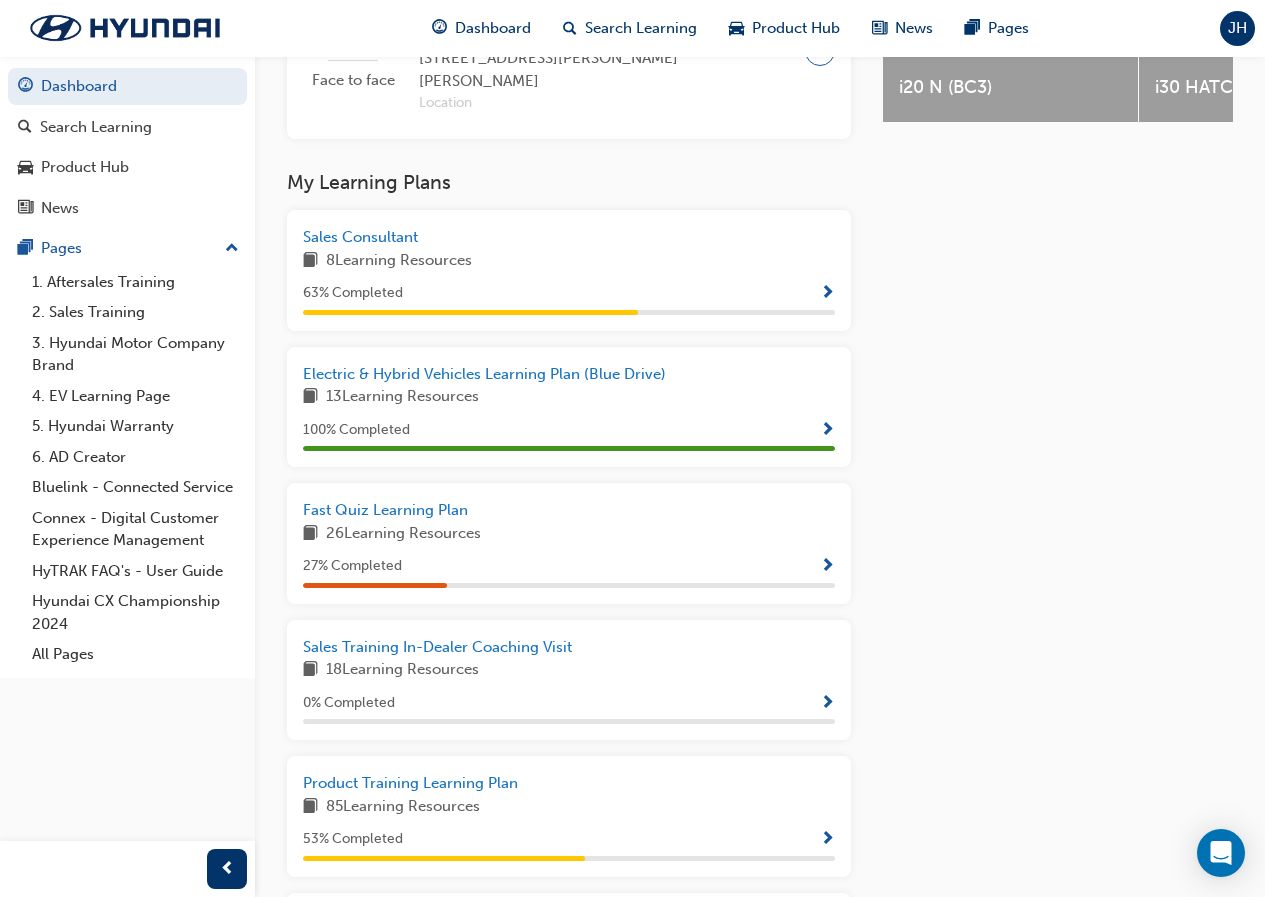 click on "26  Learning Resources" at bounding box center [569, 534] 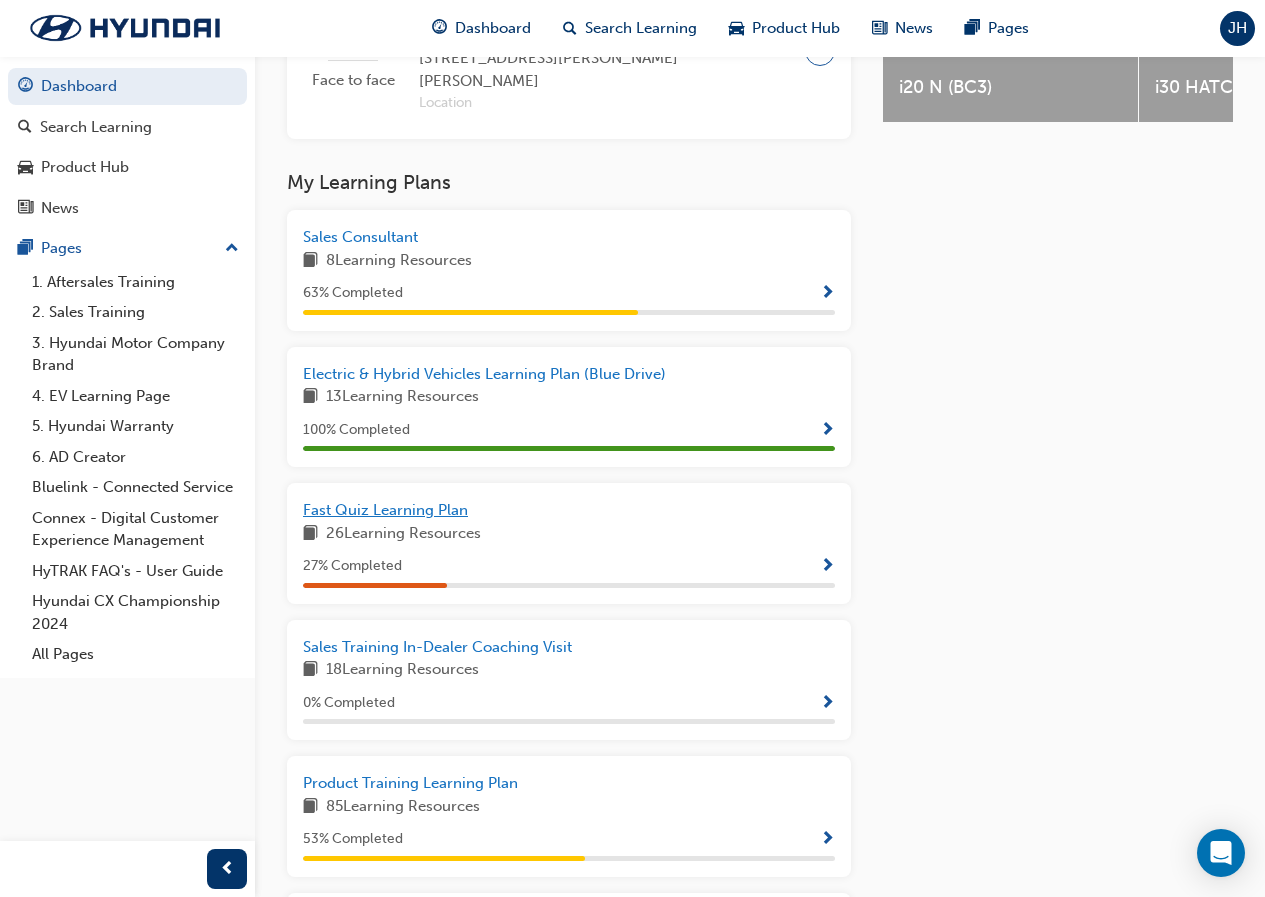 click on "Fast Quiz Learning Plan" at bounding box center [385, 510] 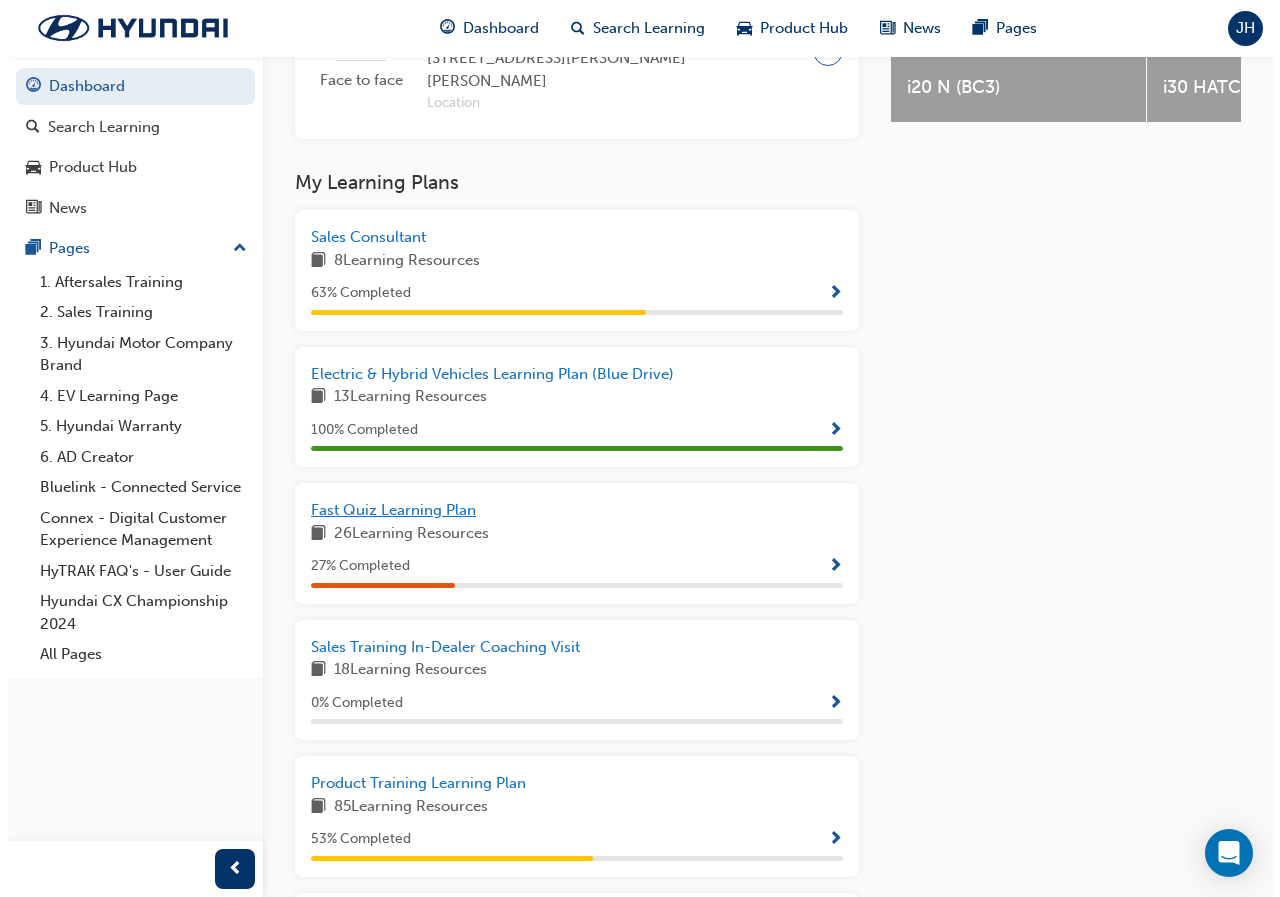 scroll, scrollTop: 0, scrollLeft: 0, axis: both 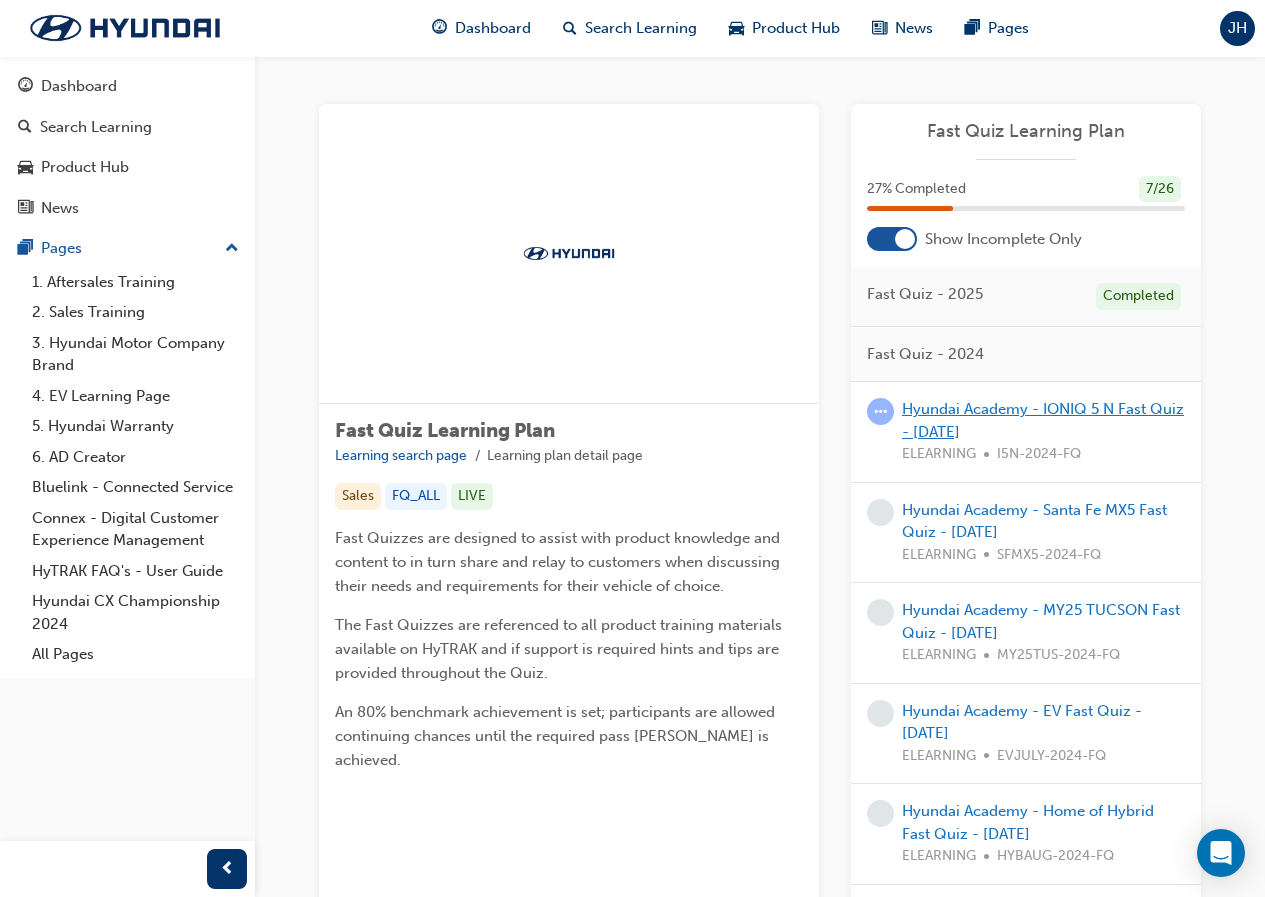click on "Hyundai Academy - IONIQ 5 N Fast Quiz - [DATE]" at bounding box center (1043, 420) 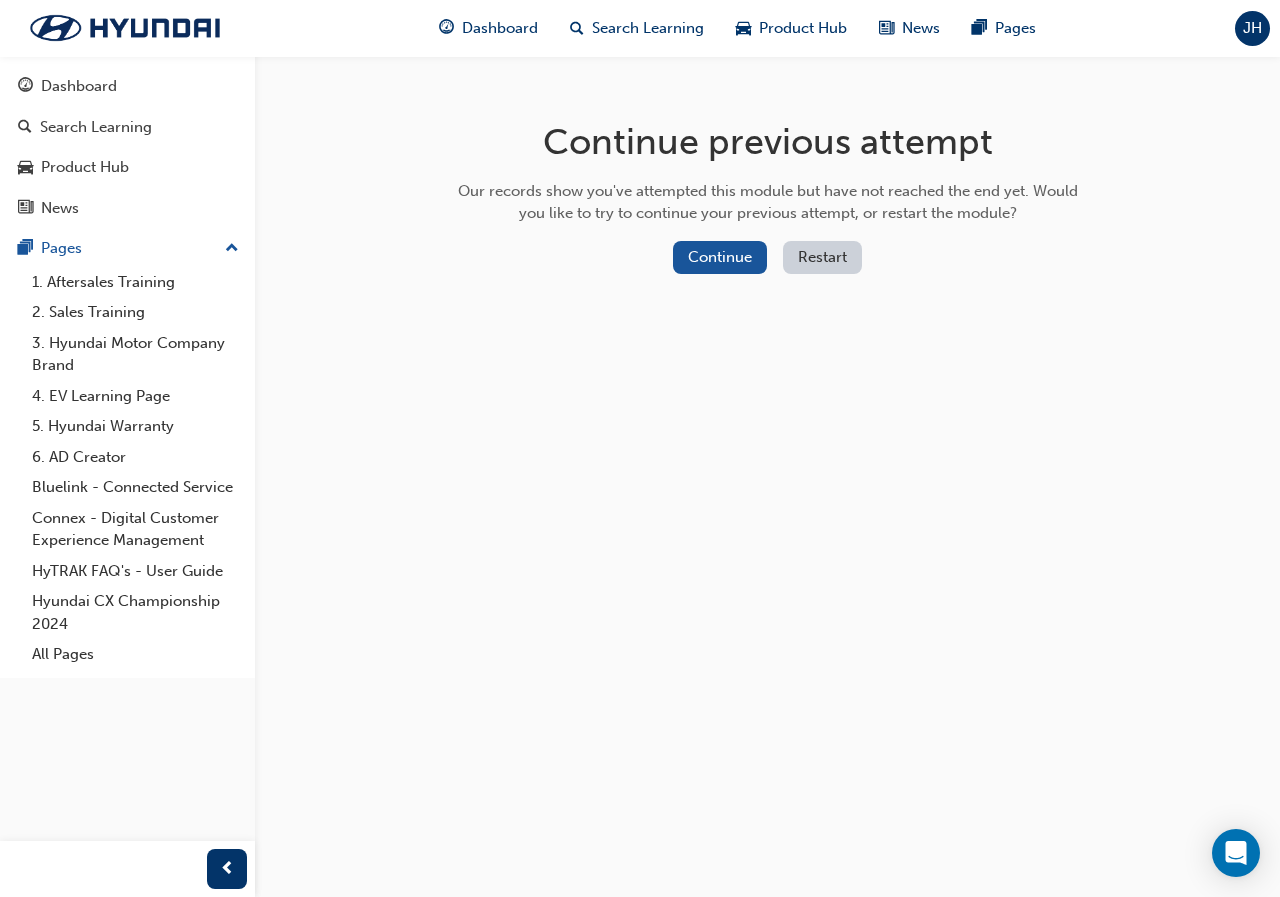 click on "Restart" at bounding box center (822, 257) 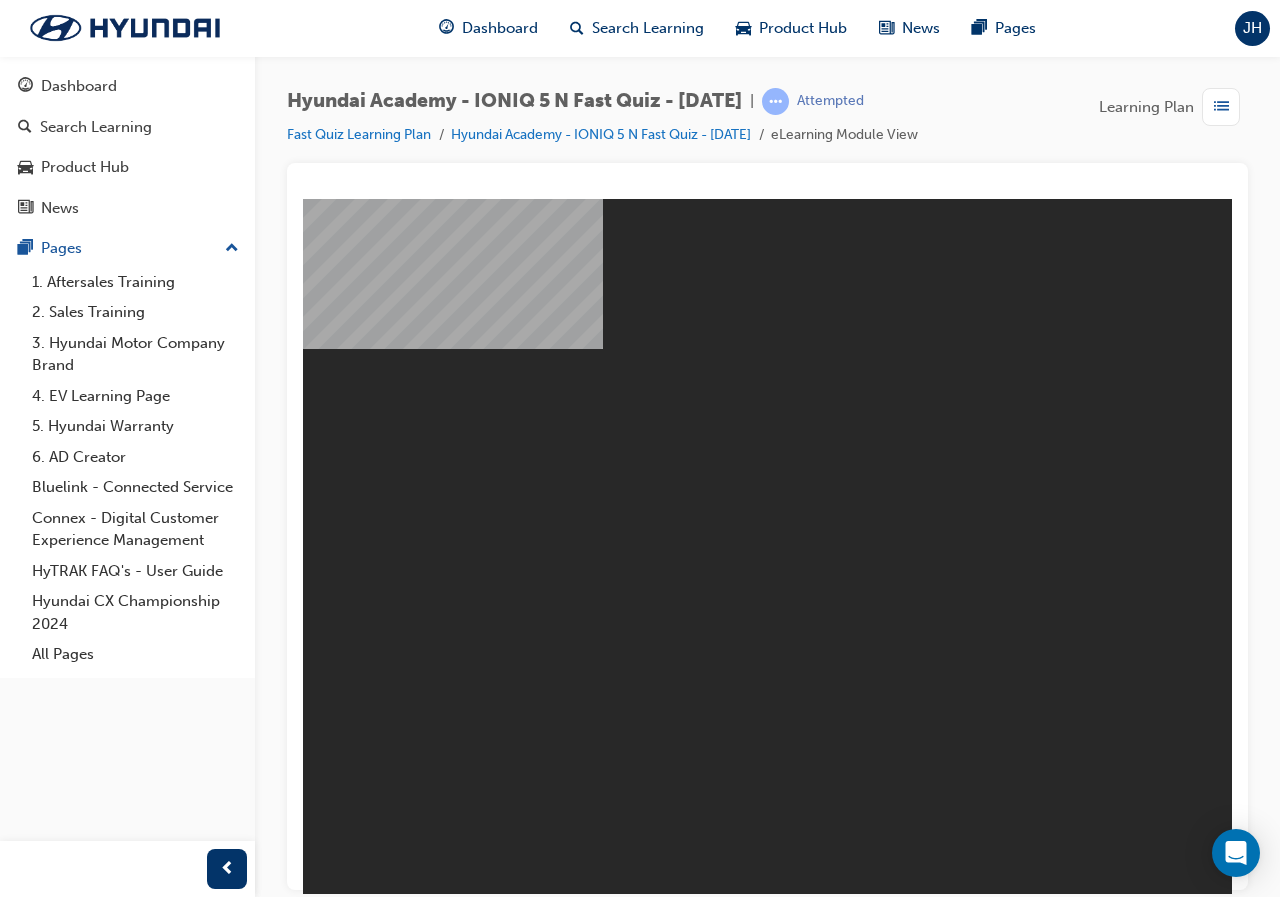scroll, scrollTop: 0, scrollLeft: 0, axis: both 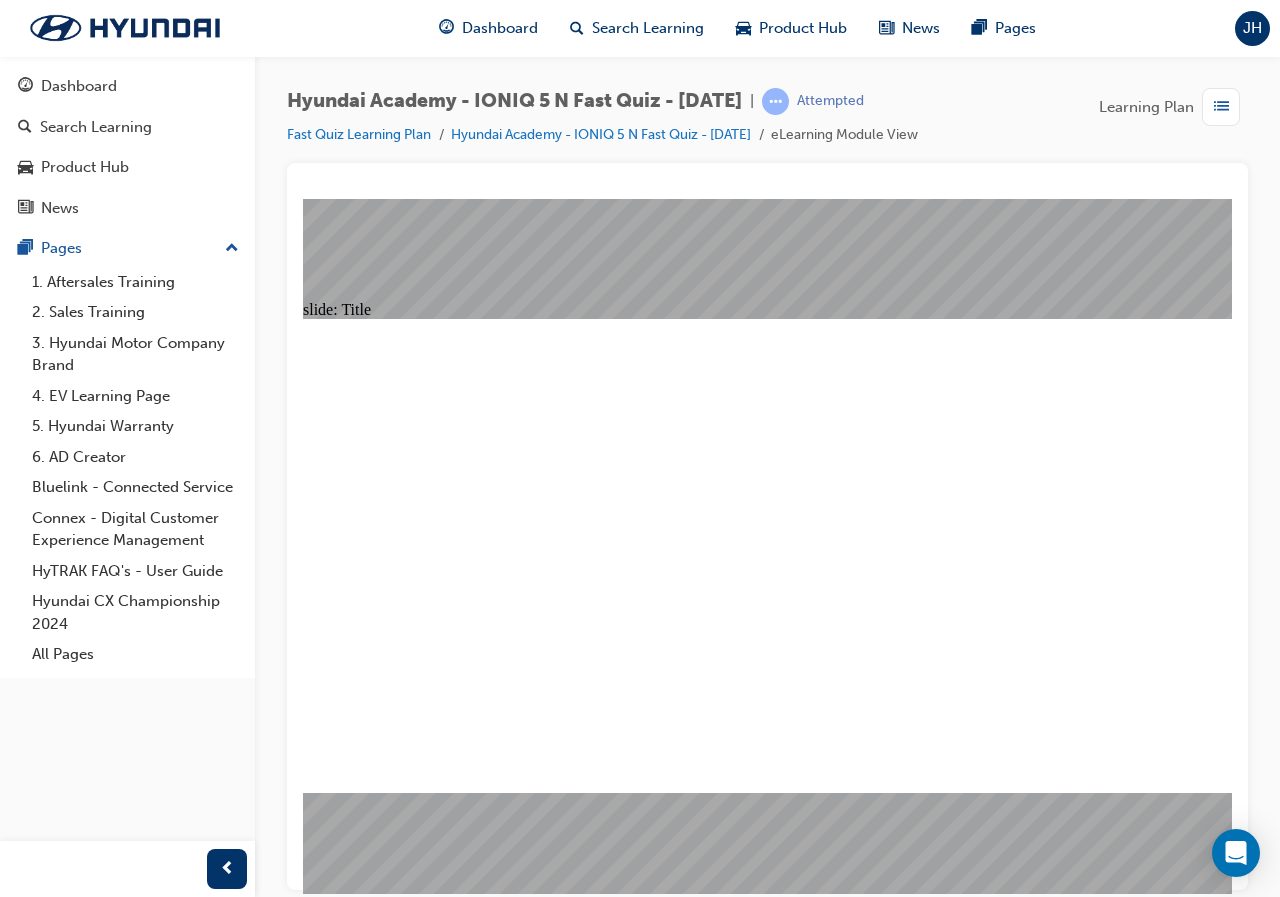 click 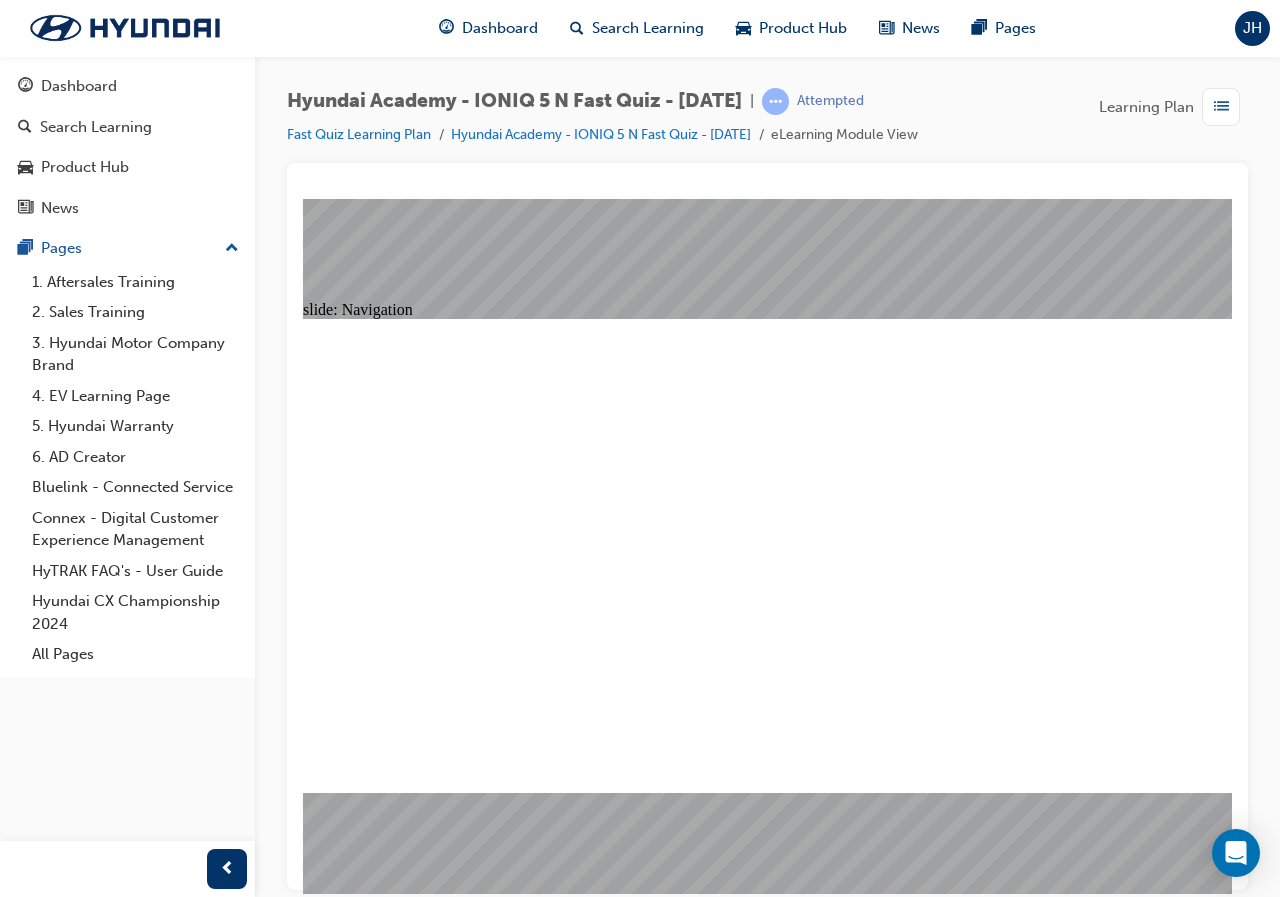click 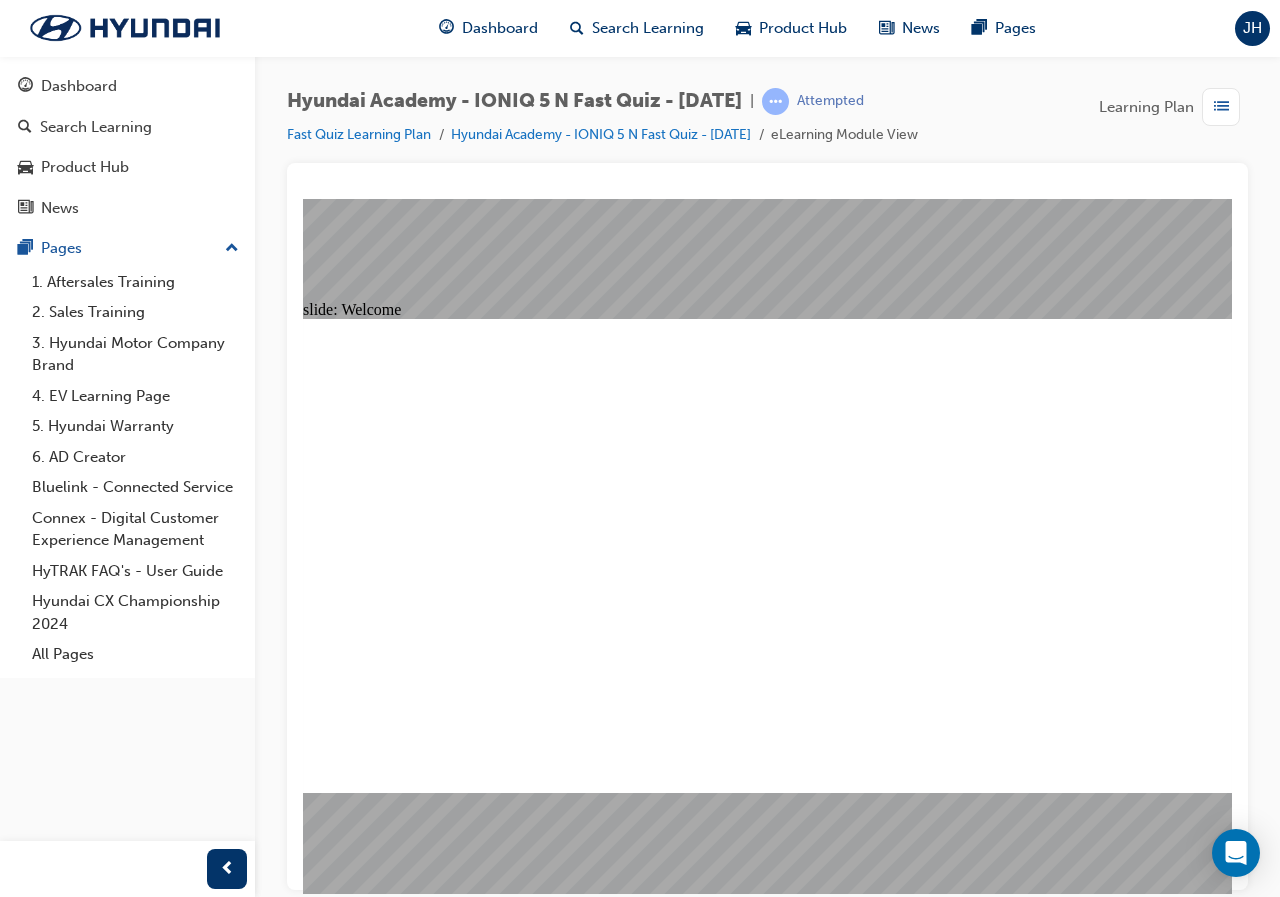 click 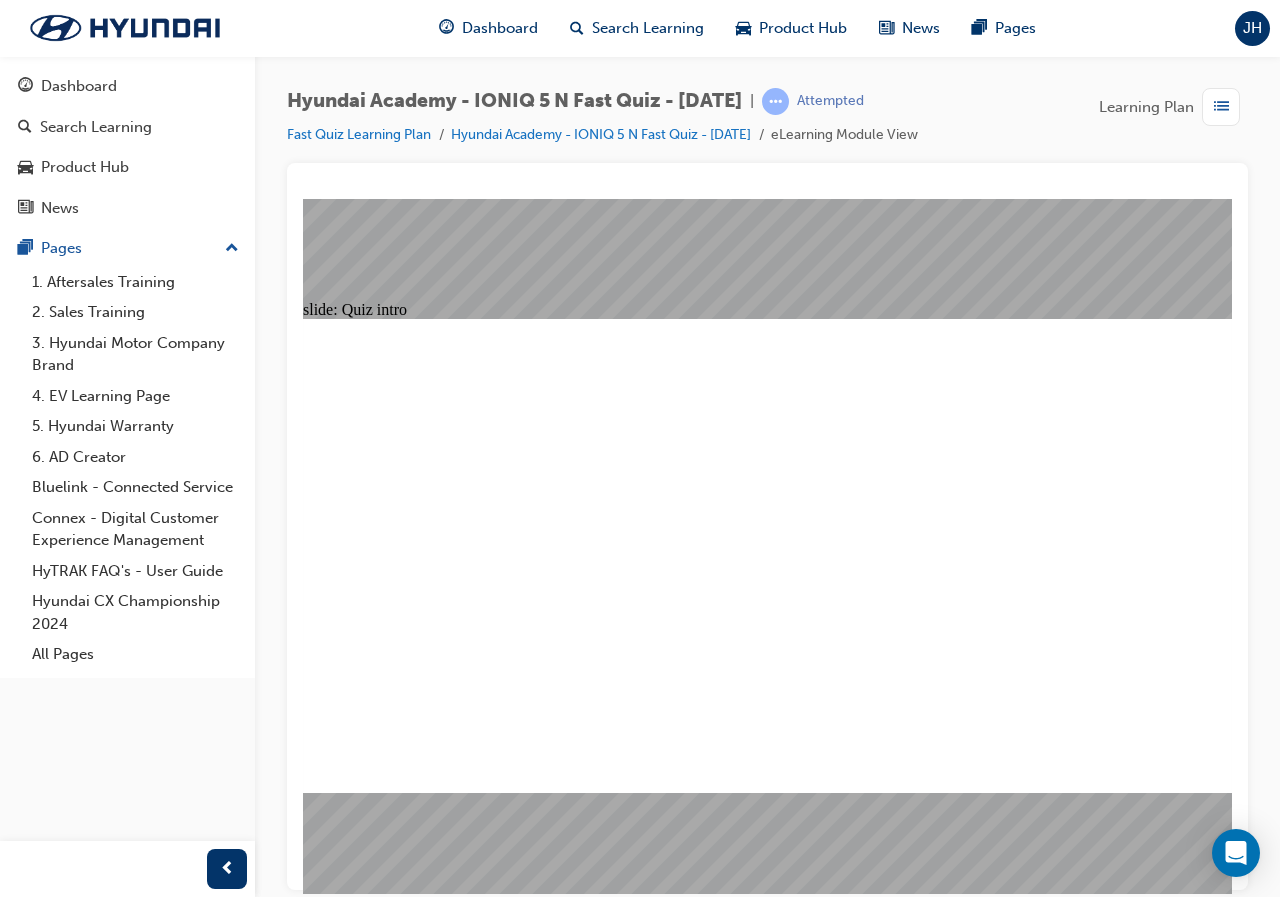 click 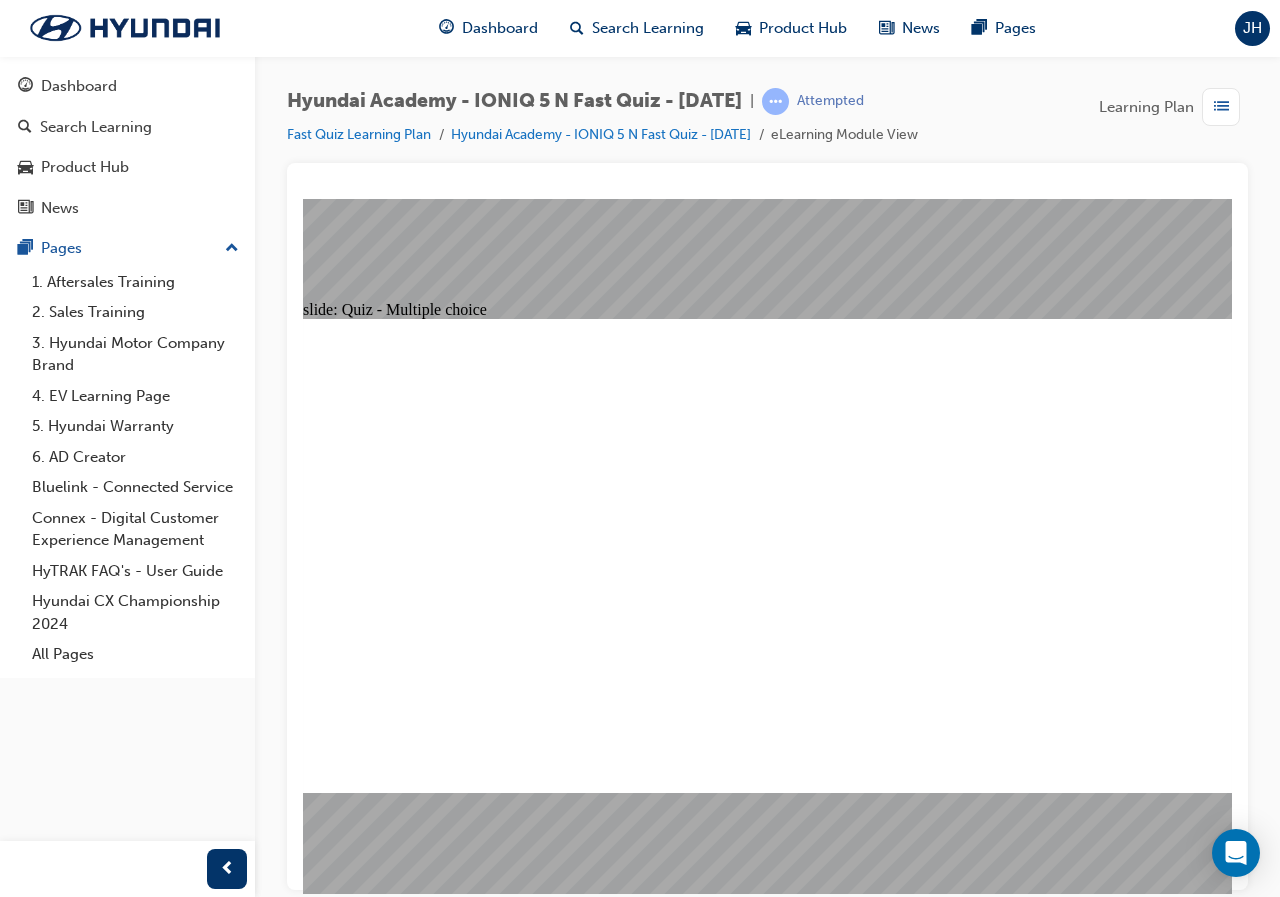 click 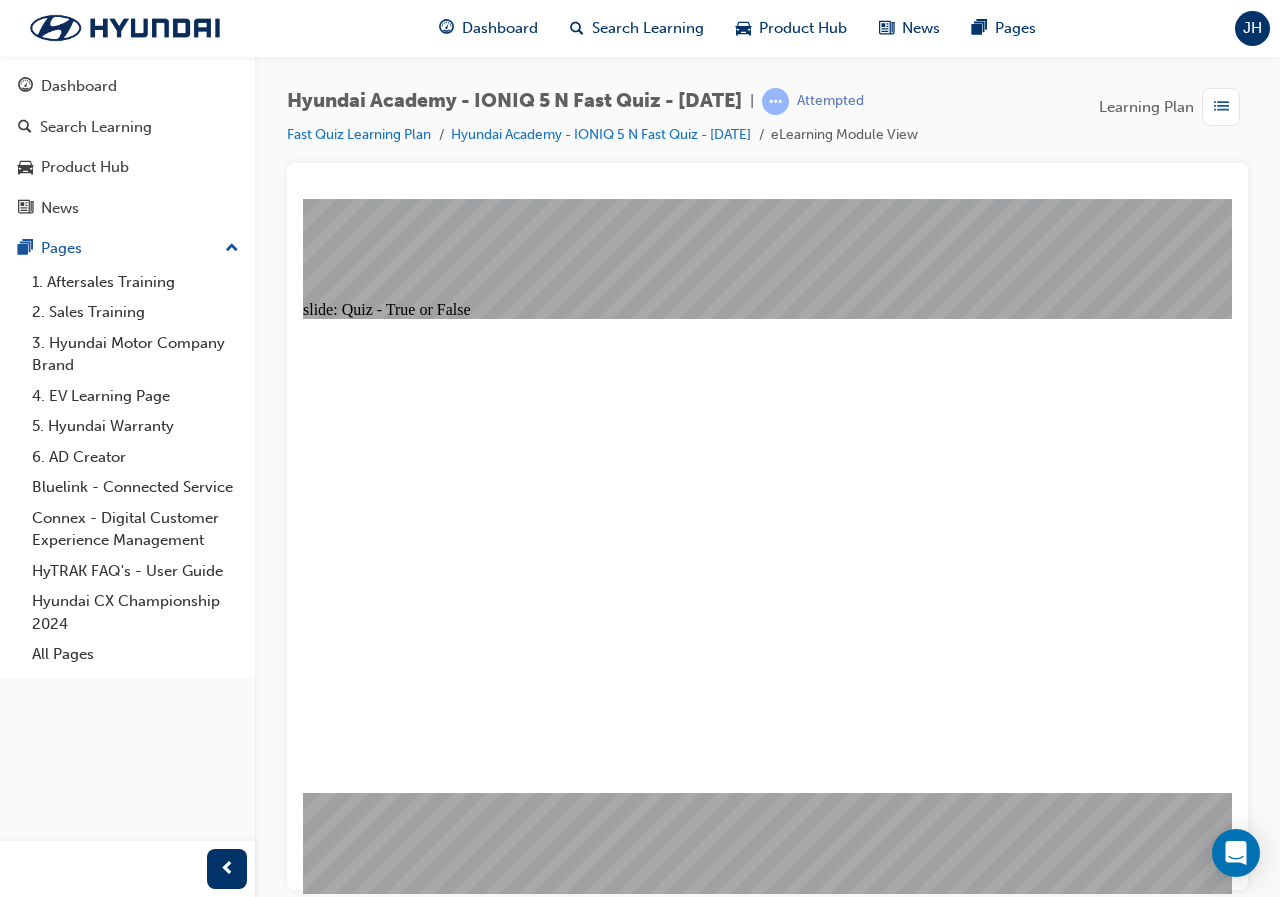click 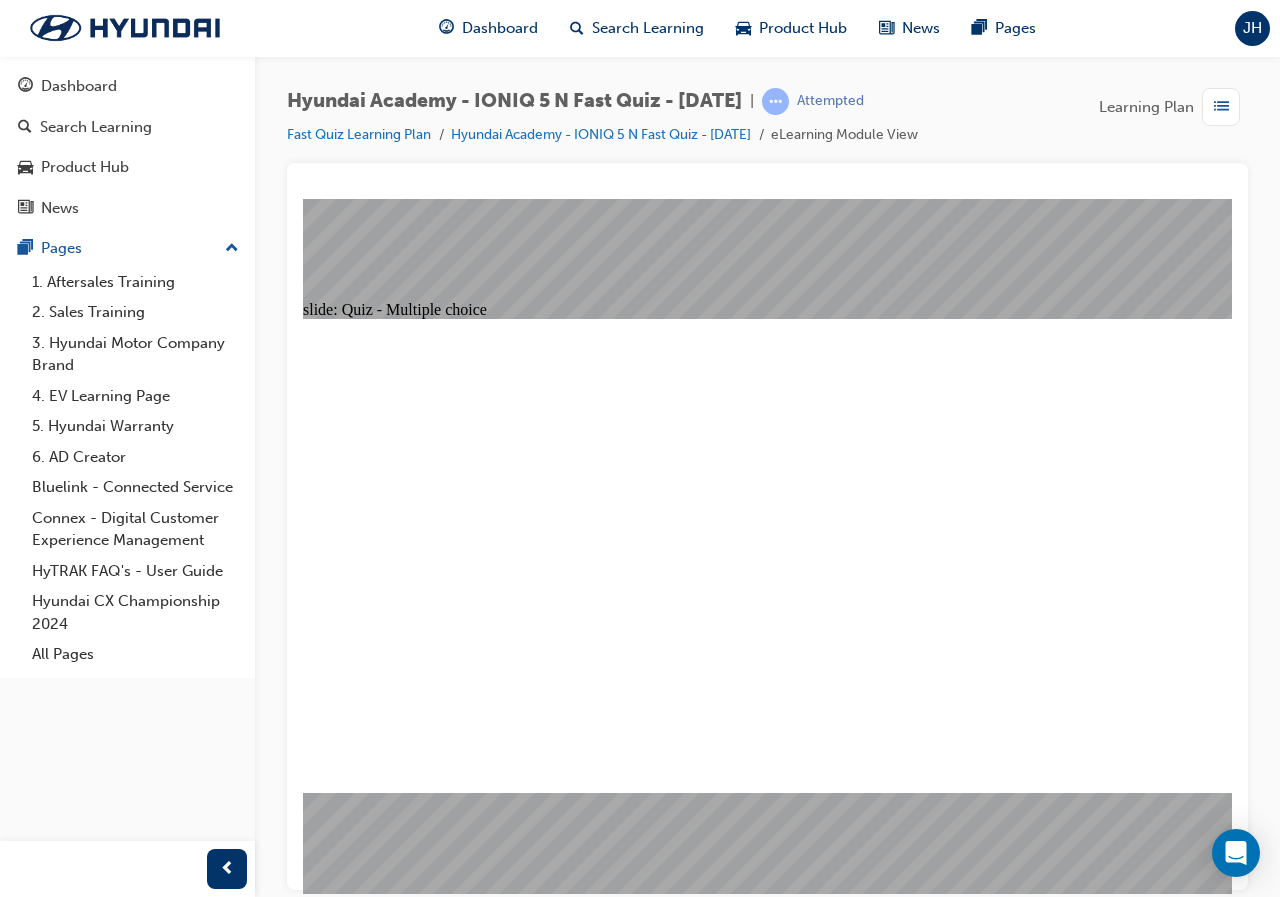 click 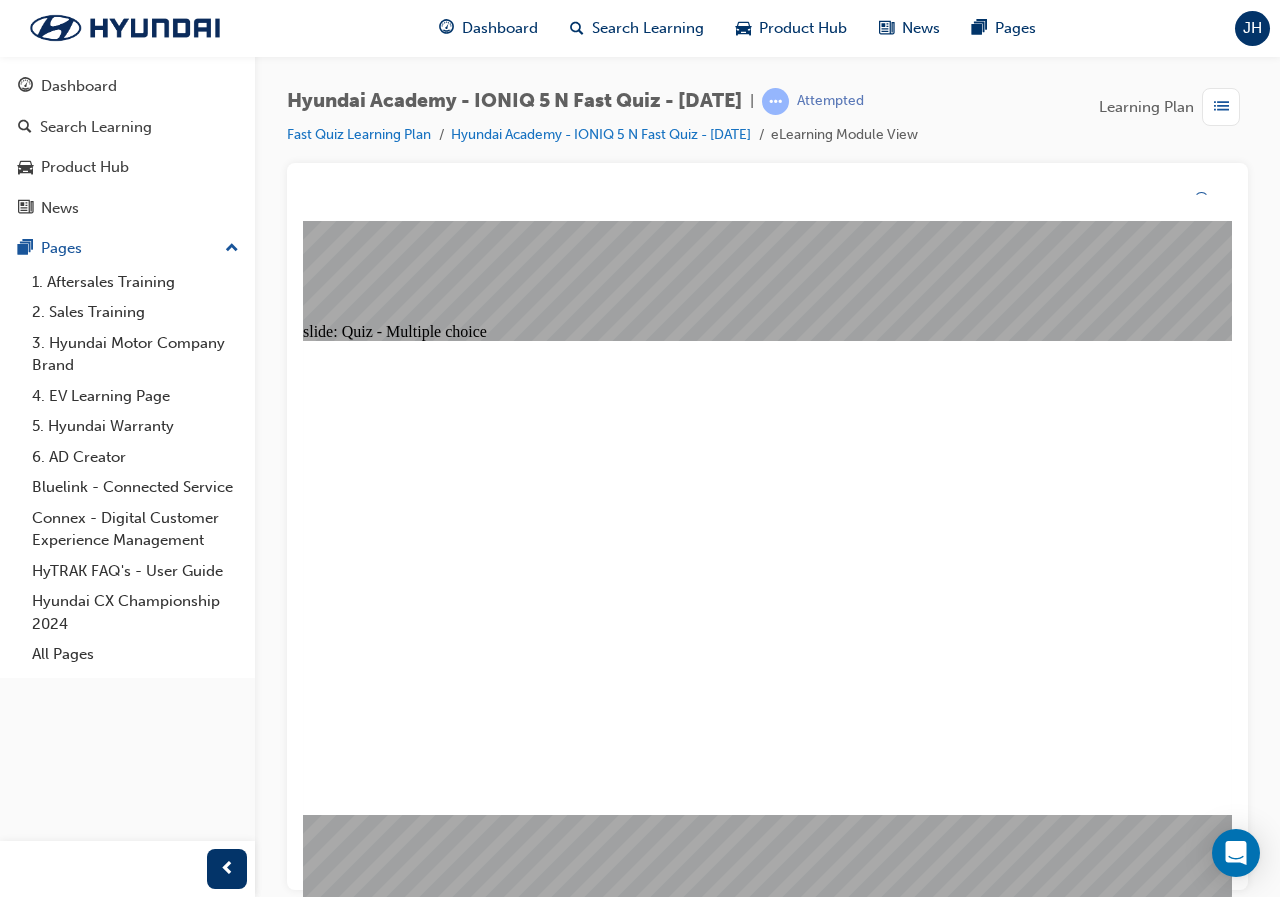 click 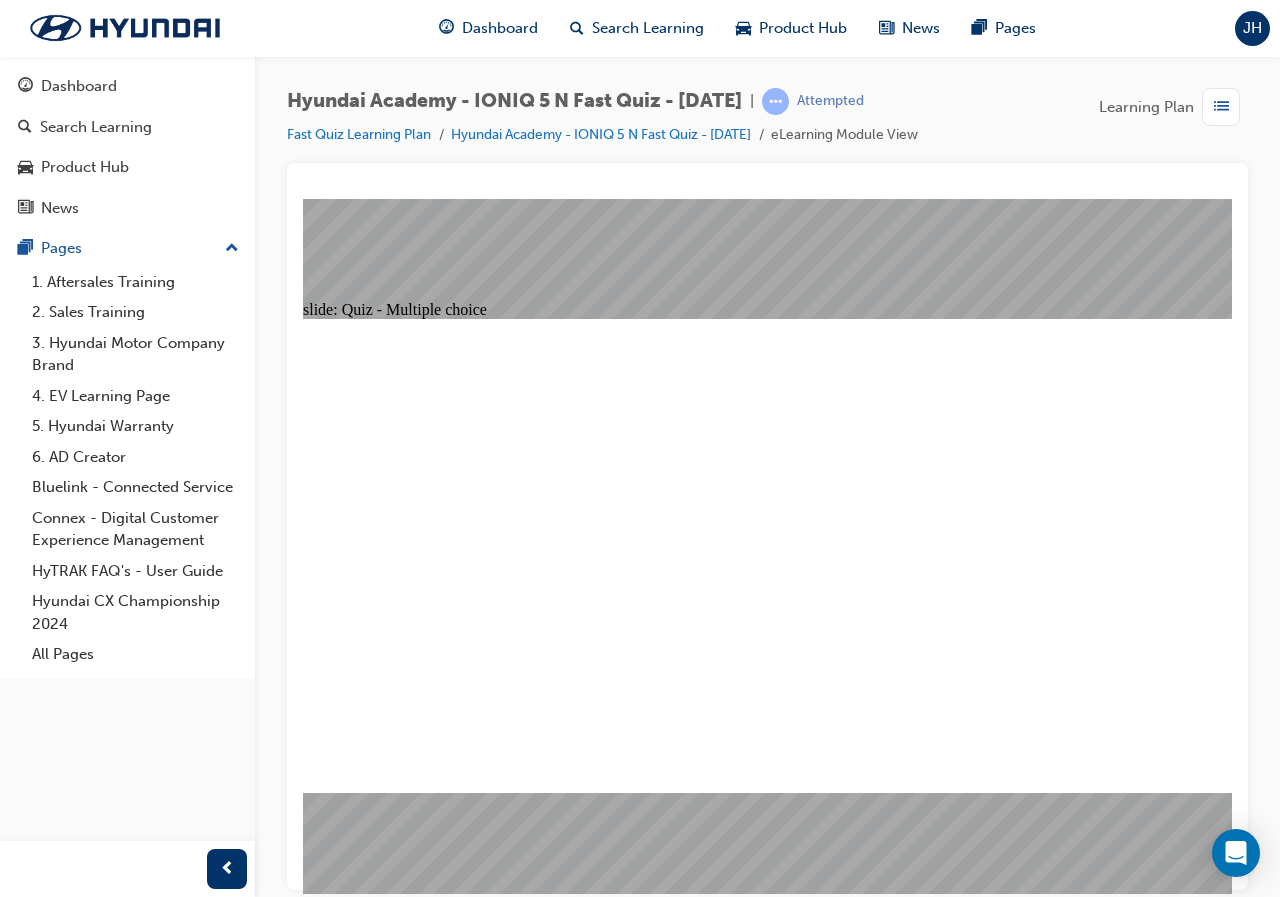click 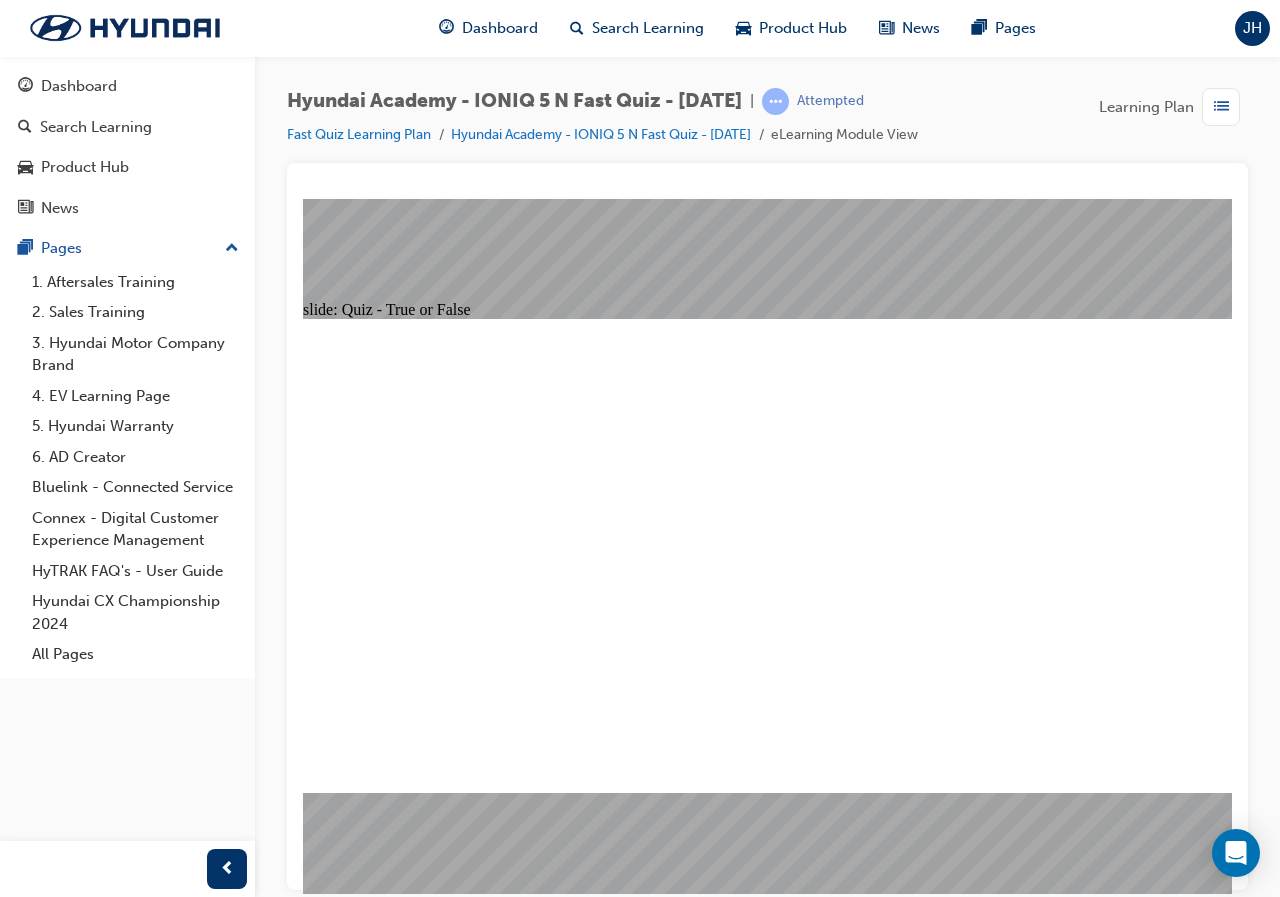 click 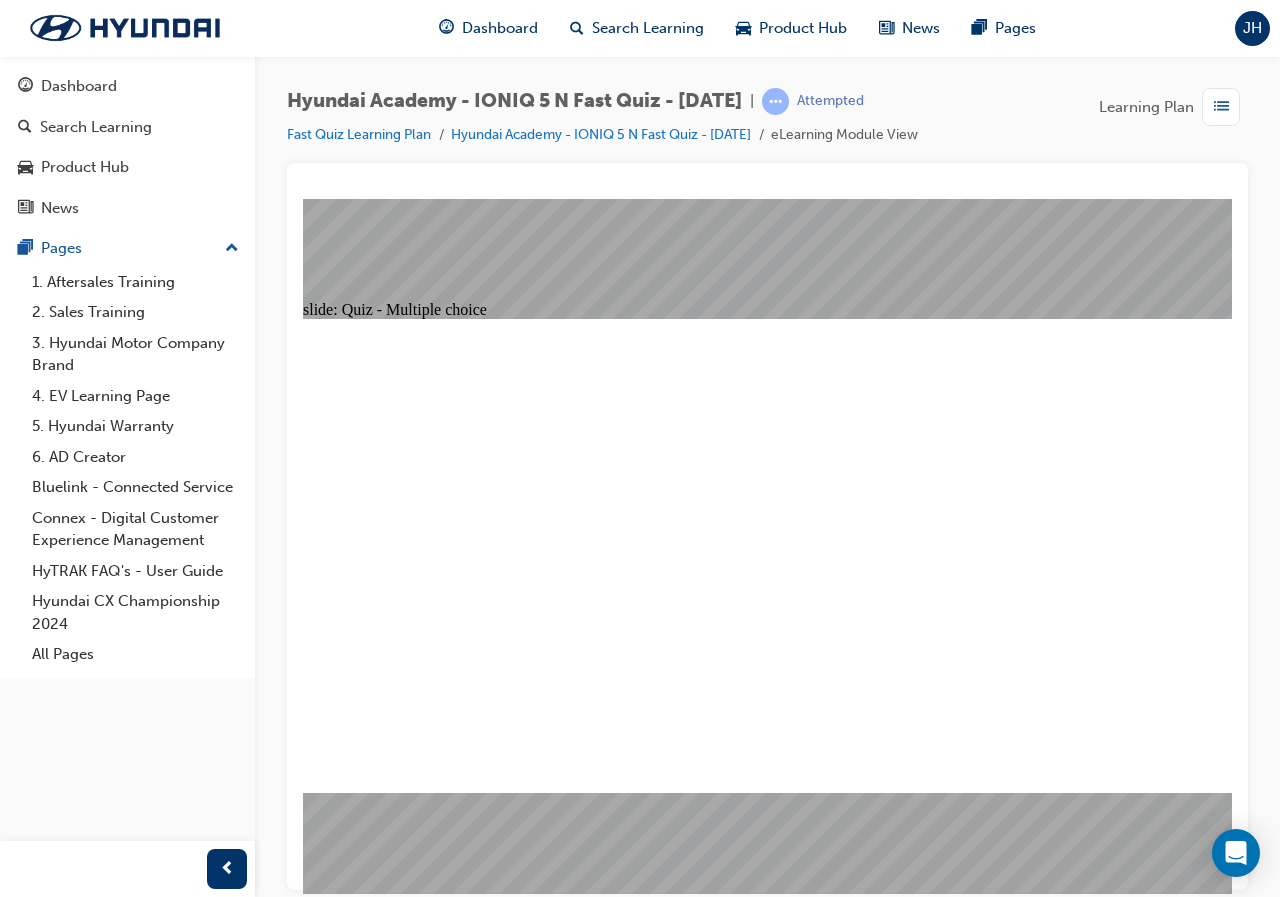 click 